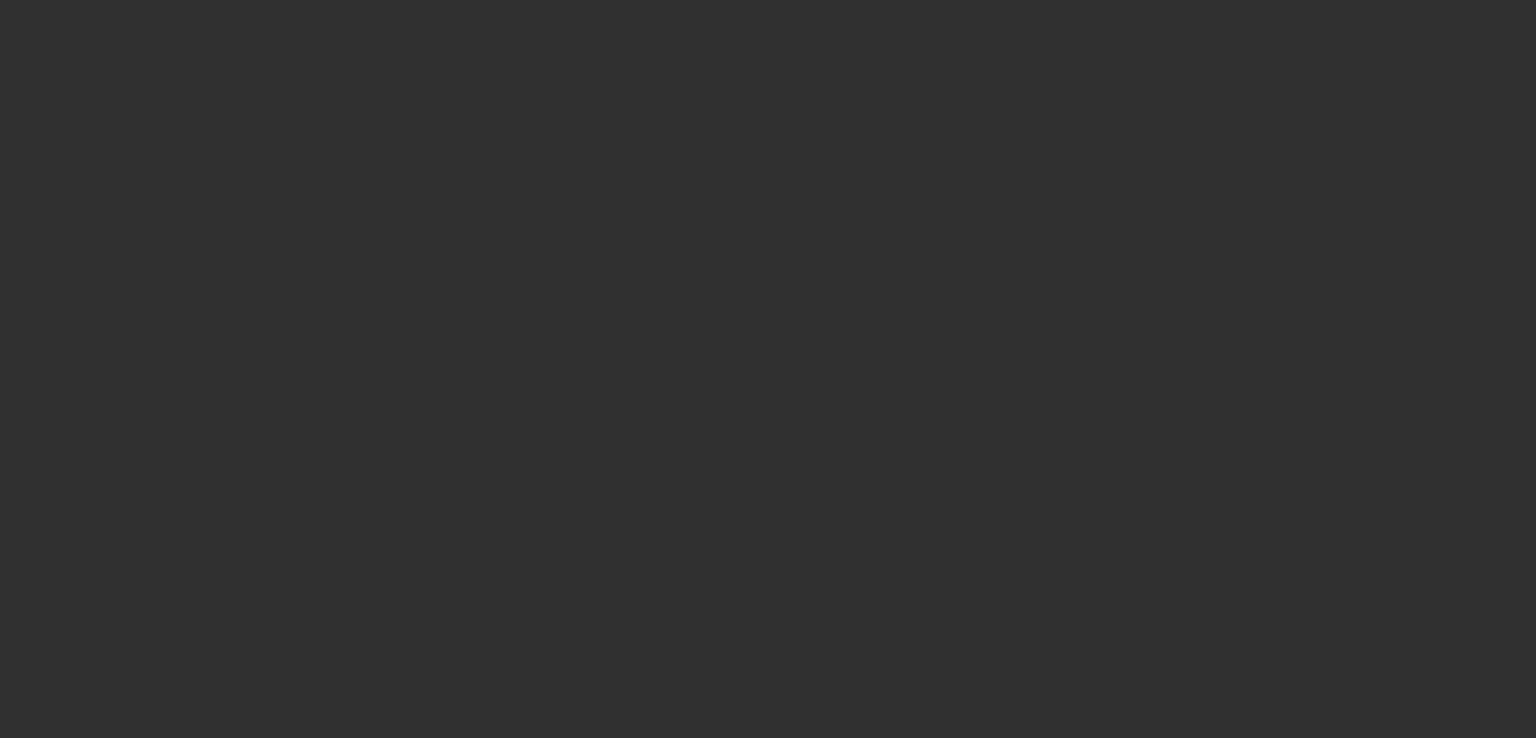 scroll, scrollTop: 0, scrollLeft: 0, axis: both 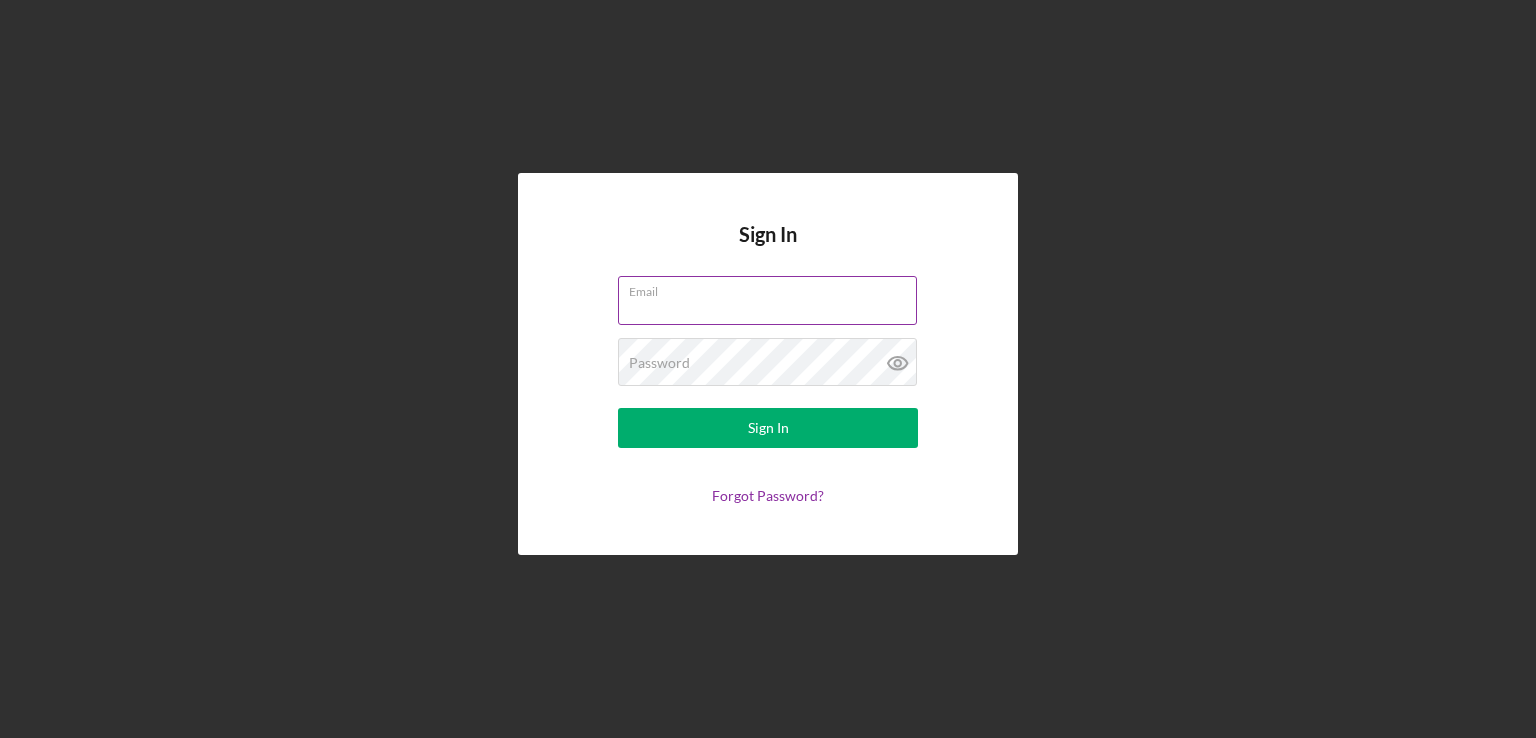 click on "Email" at bounding box center (767, 300) 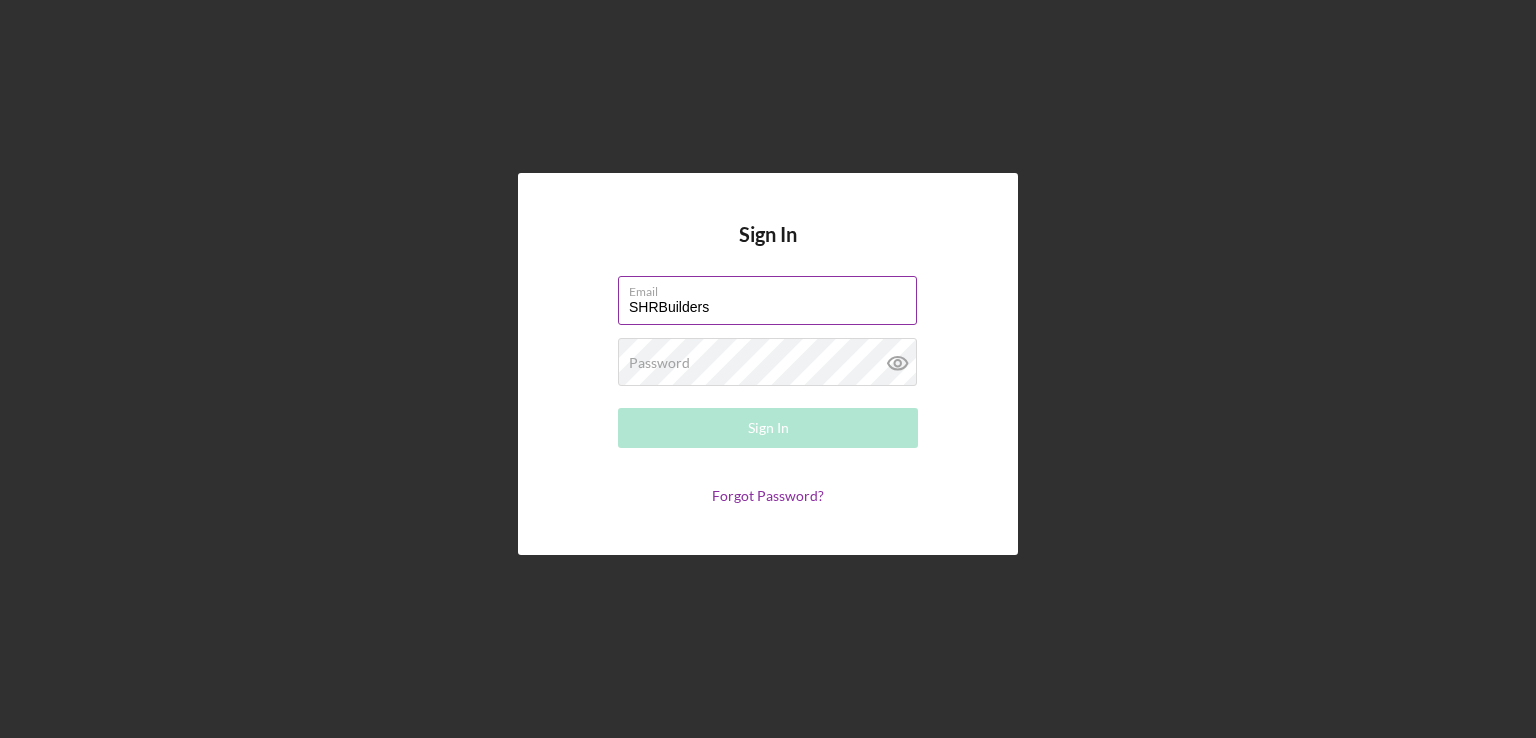 type on "[EMAIL]" 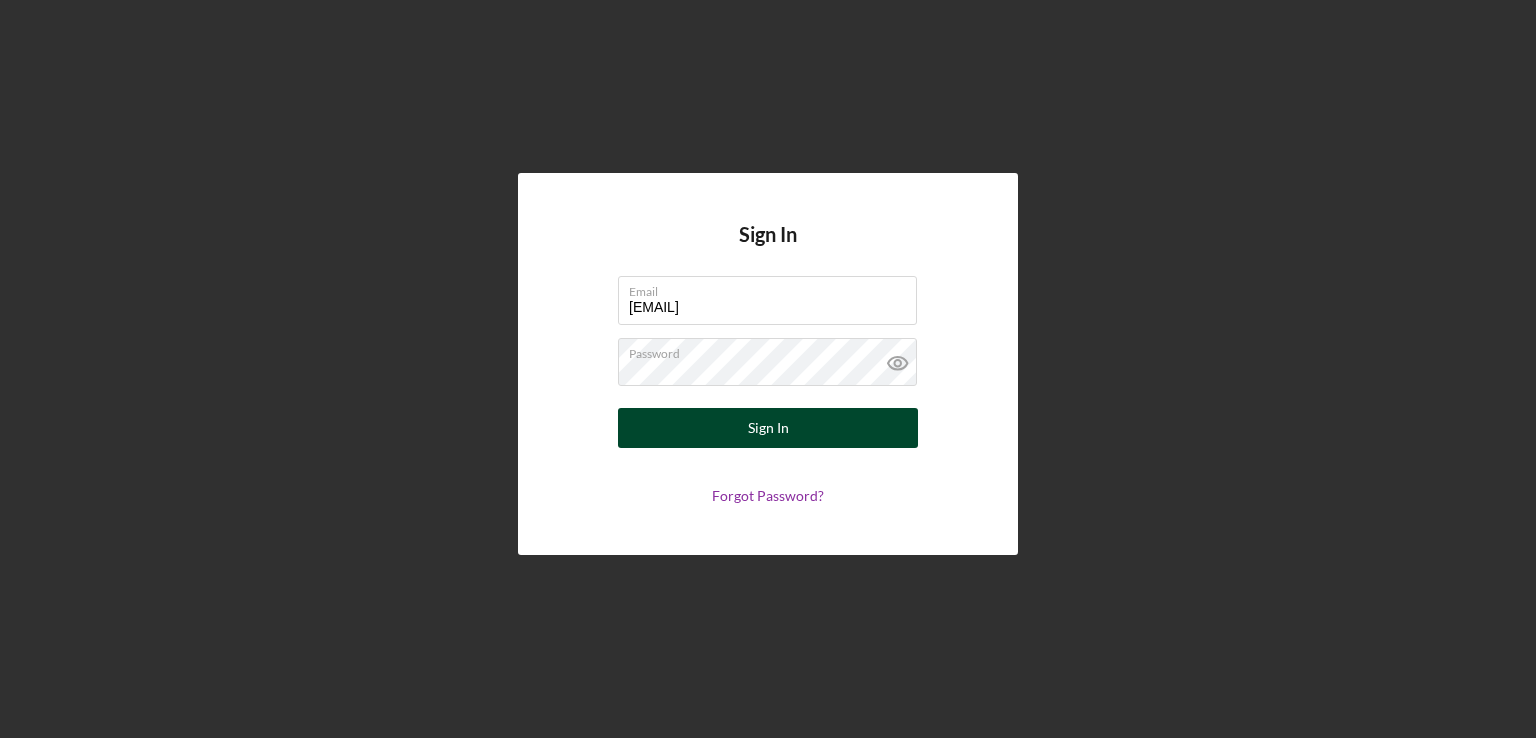 click on "Sign In" at bounding box center [768, 428] 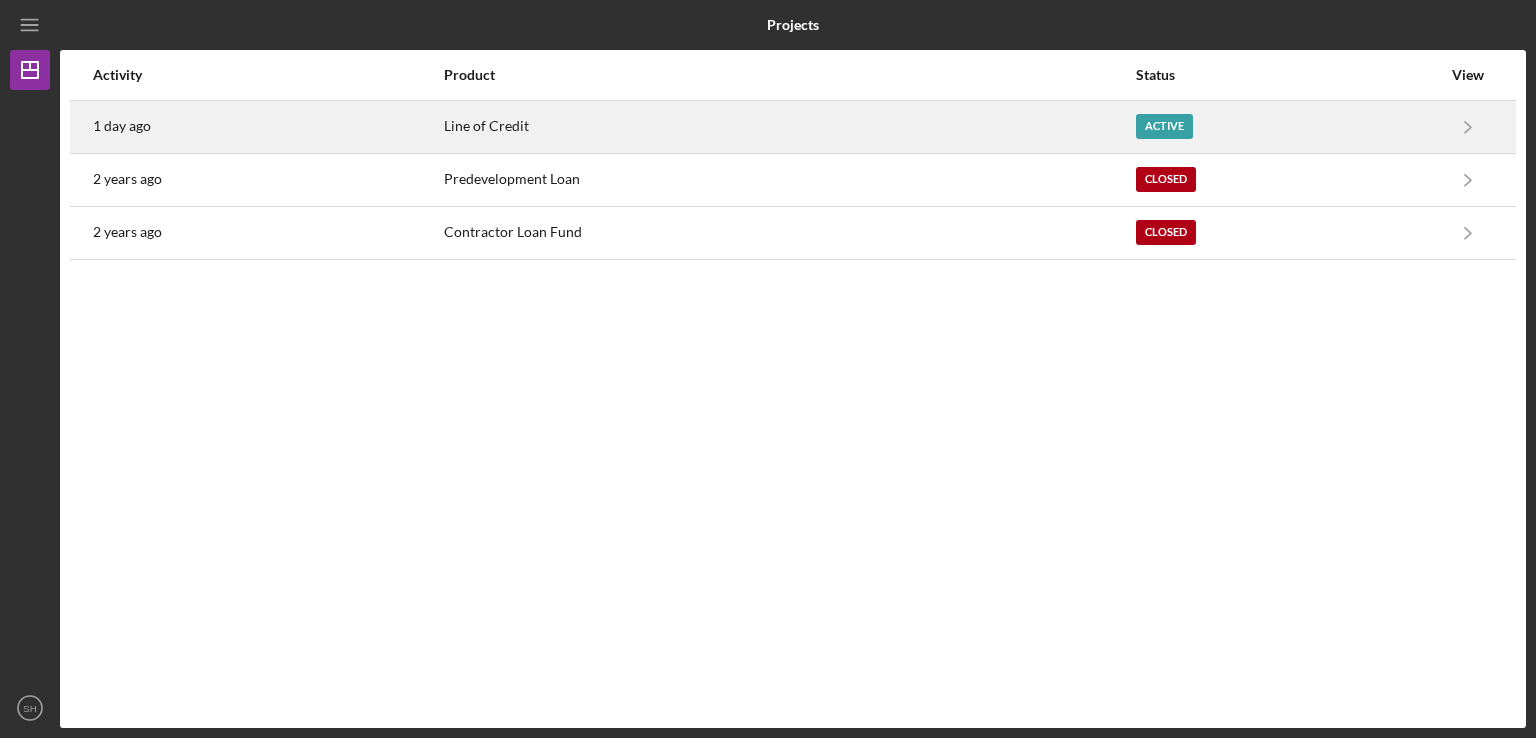 click on "Active" at bounding box center (1164, 126) 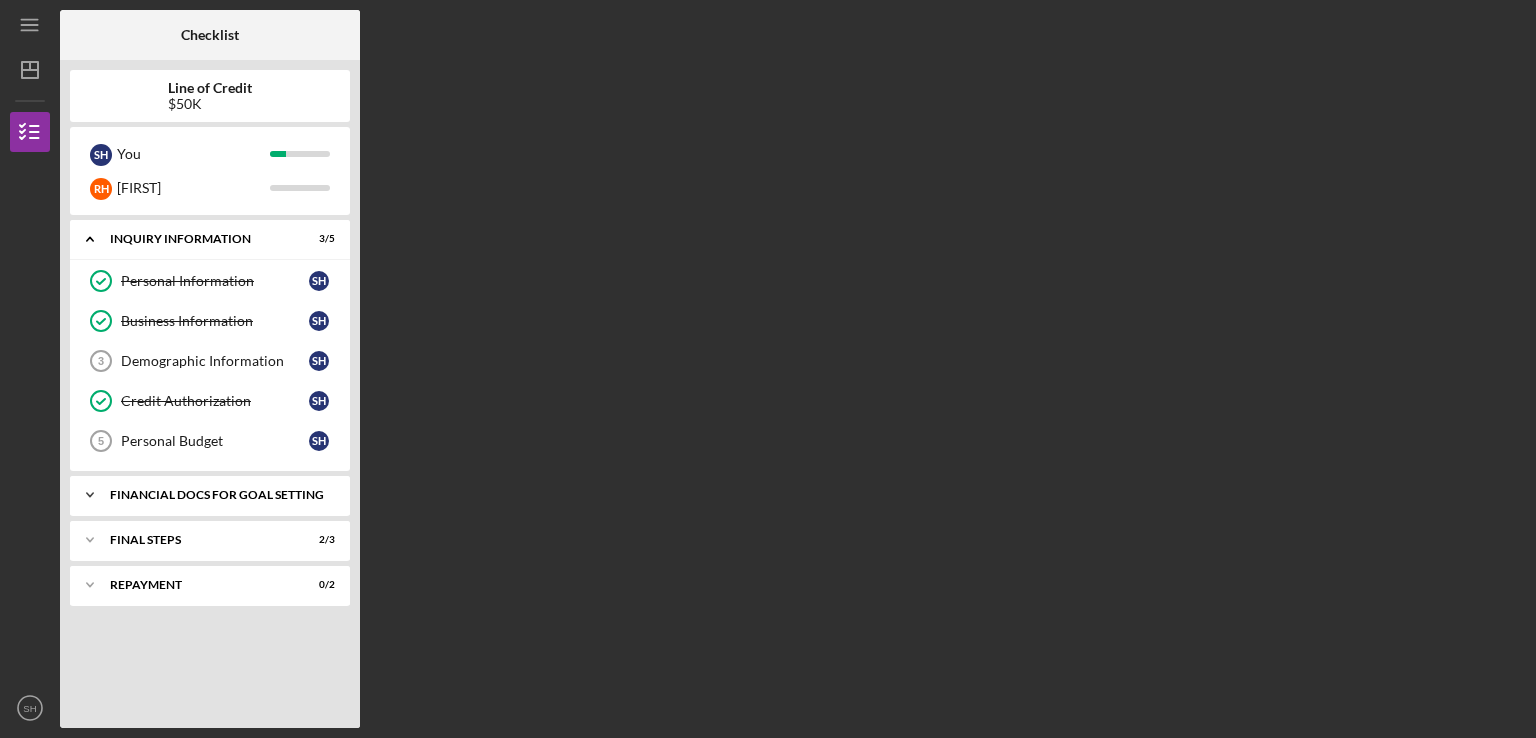 click on "Financial Docs for Goal Setting" at bounding box center (217, 495) 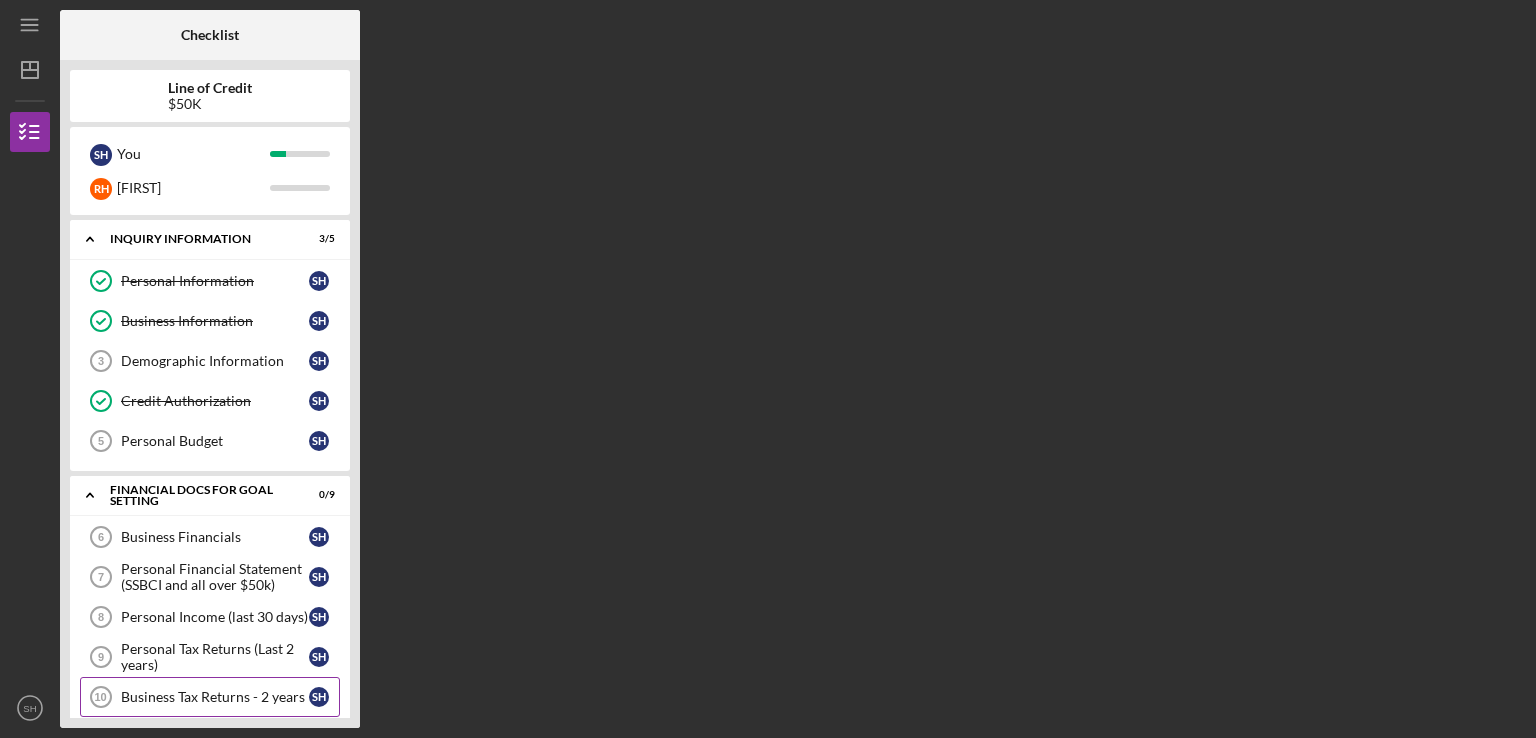 click on "Business Tax Returns - 2 years" at bounding box center (215, 697) 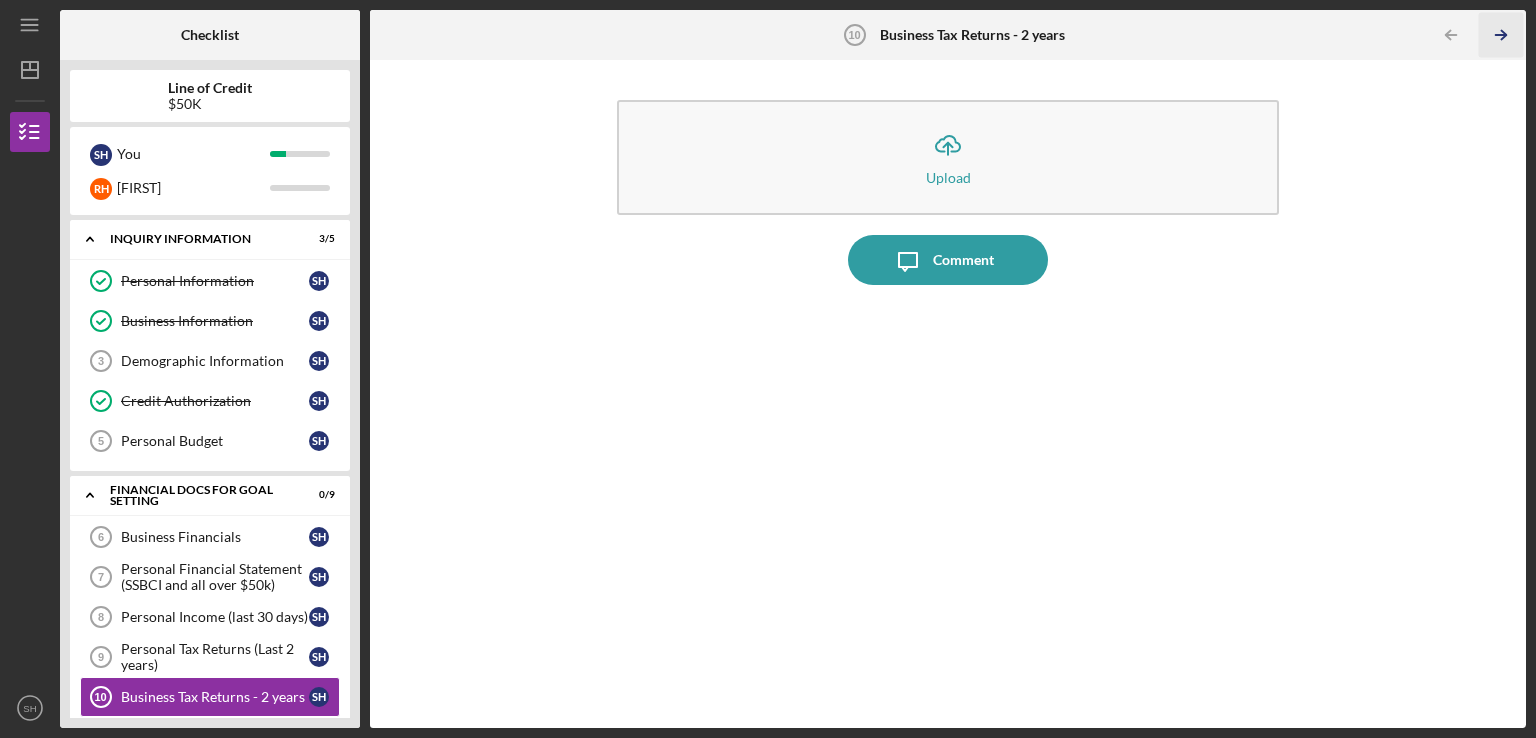click on "Icon/Table Pagination Arrow" 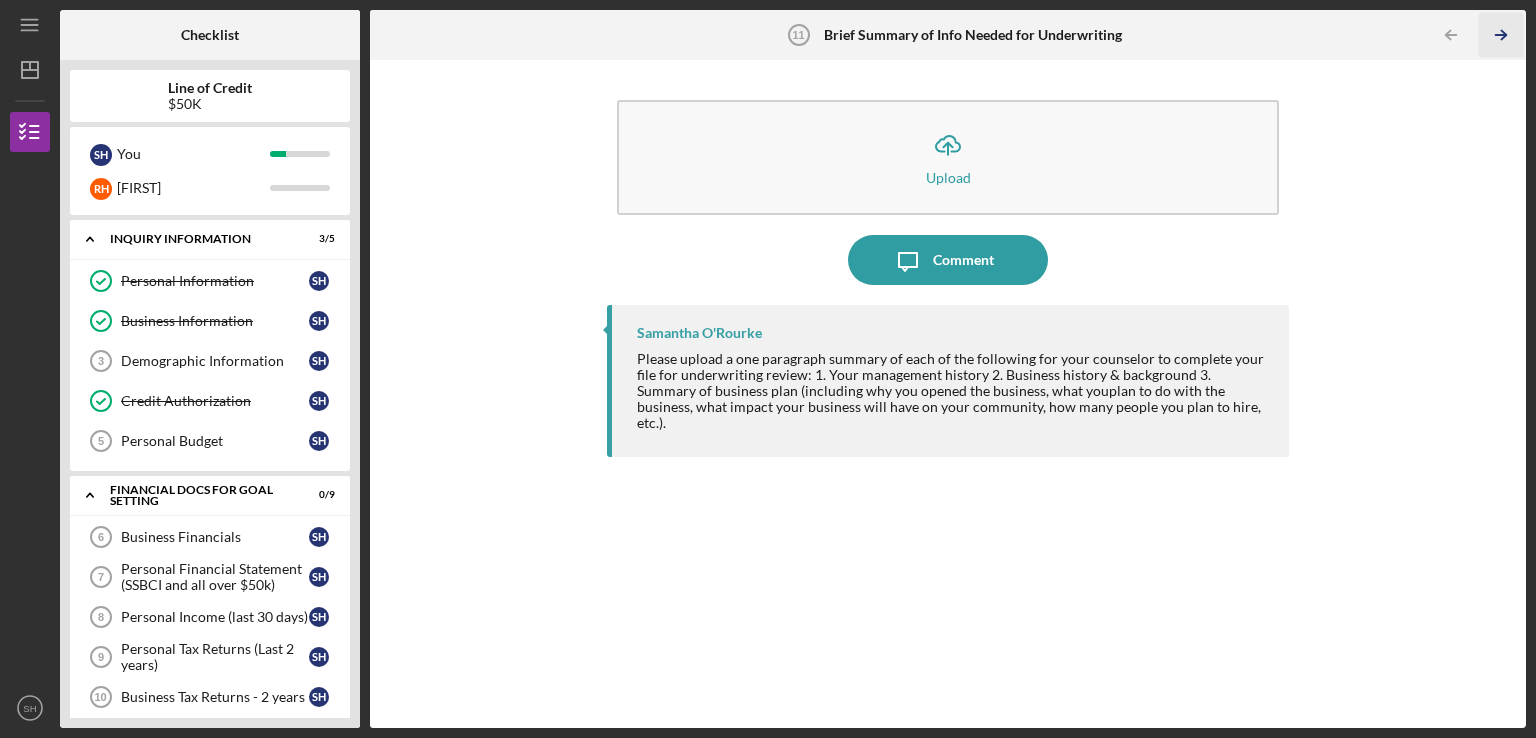 click on "Icon/Table Pagination Arrow" 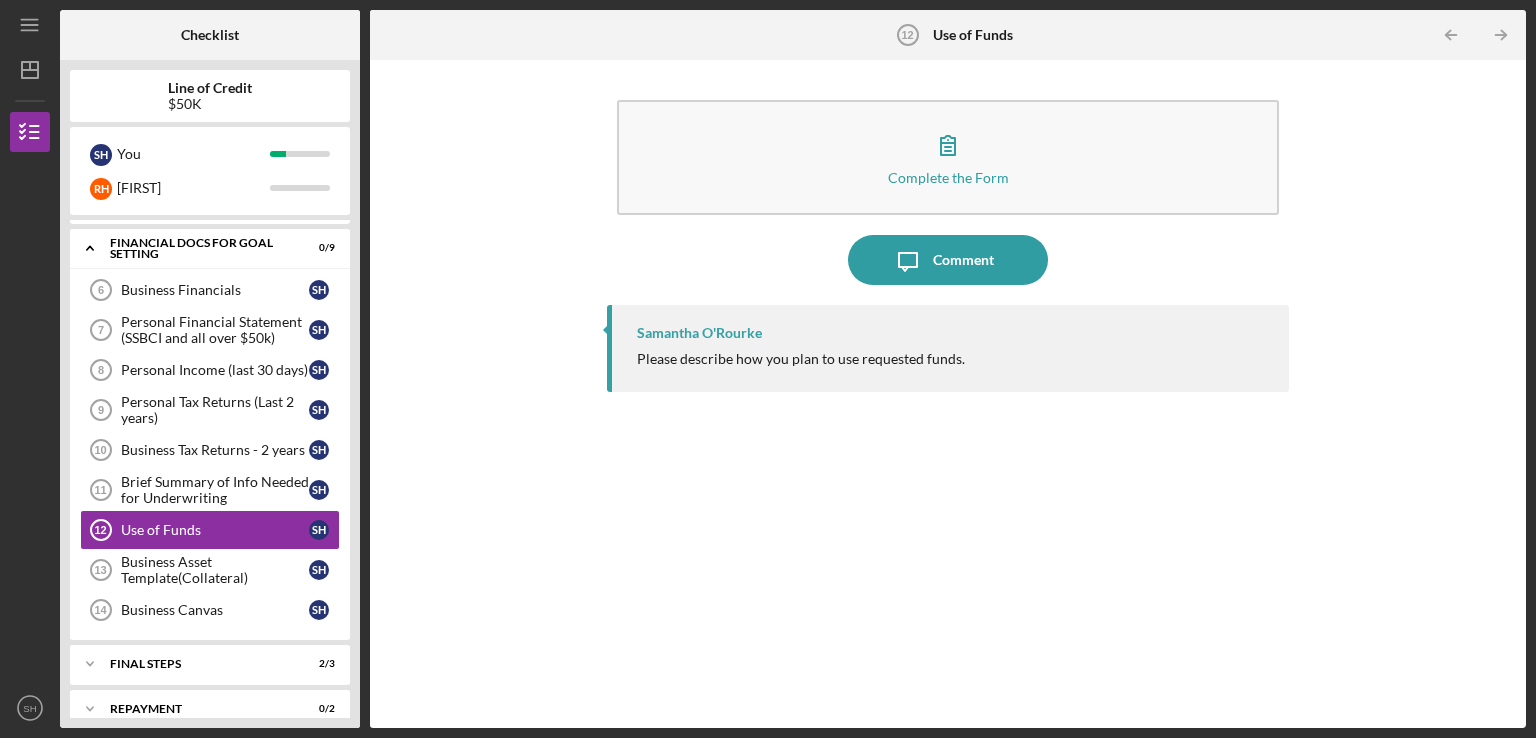 scroll, scrollTop: 263, scrollLeft: 0, axis: vertical 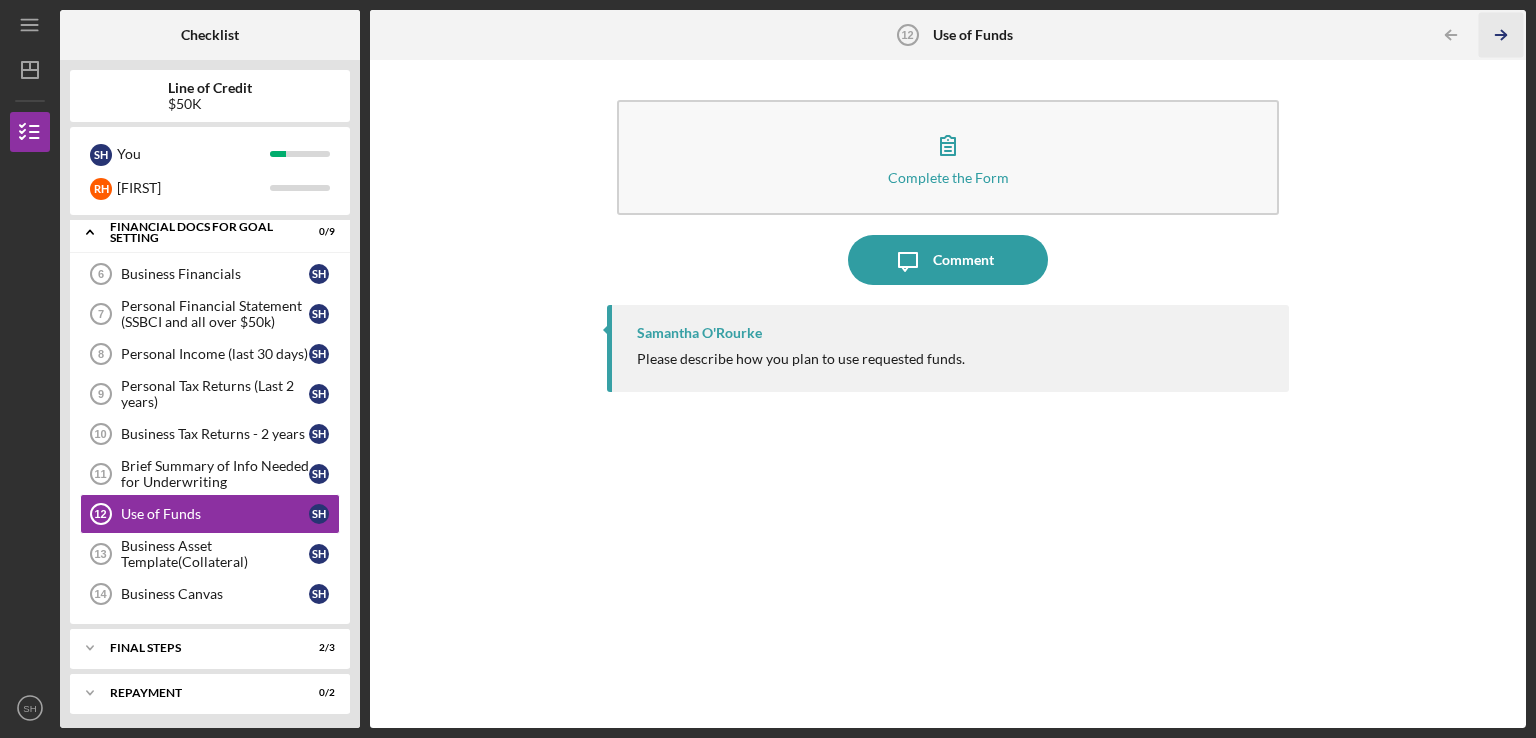 click on "Icon/Table Pagination Arrow" 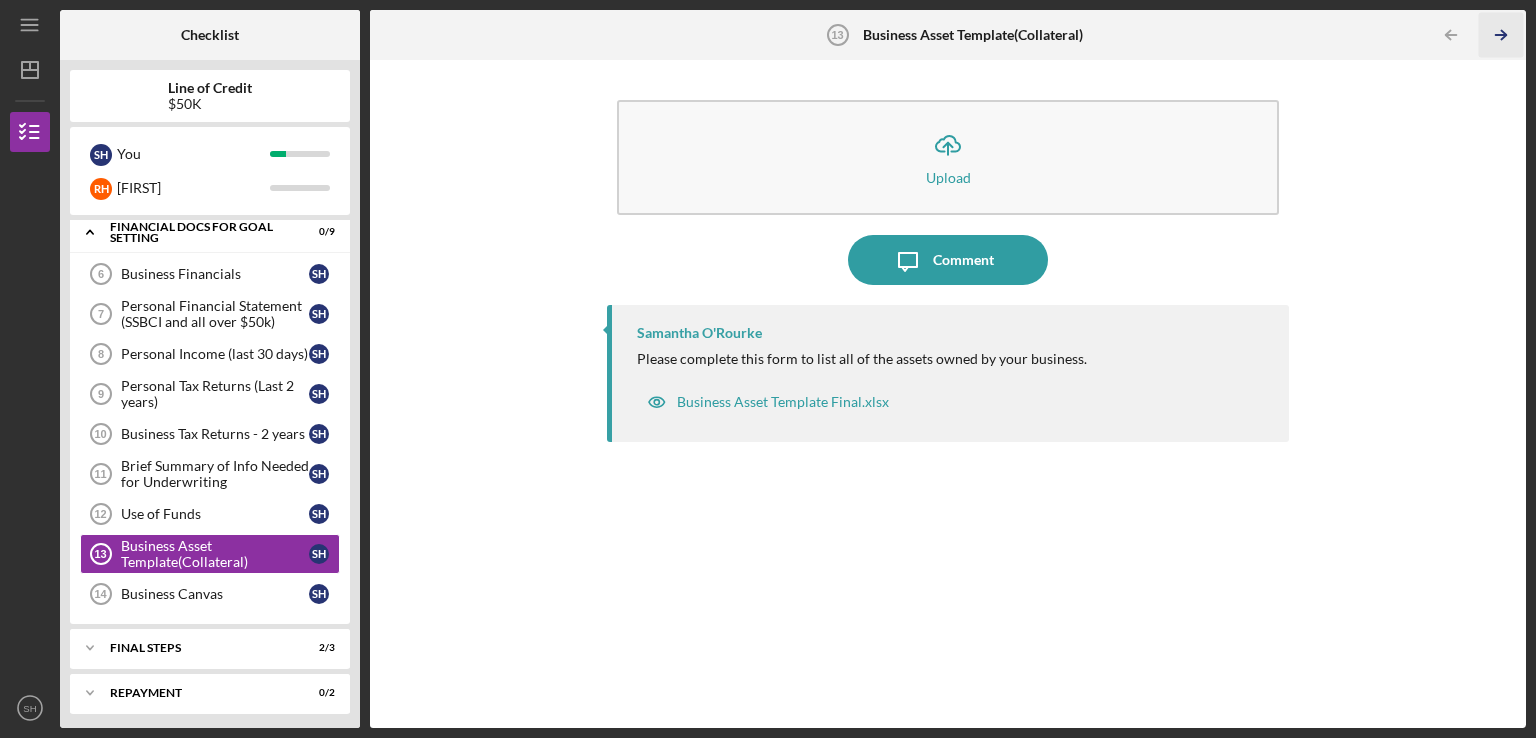 click on "Icon/Table Pagination Arrow" 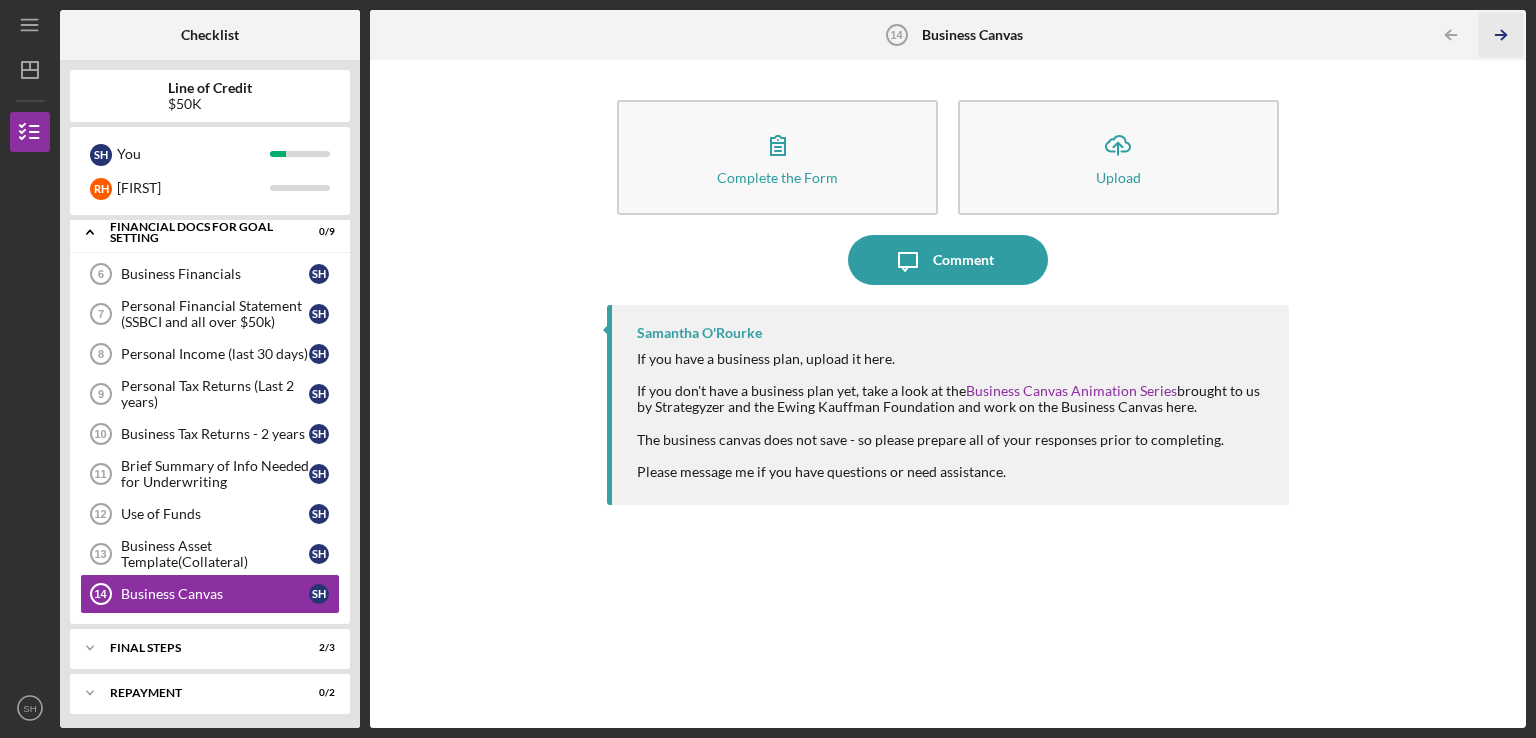 click on "Icon/Table Pagination Arrow" 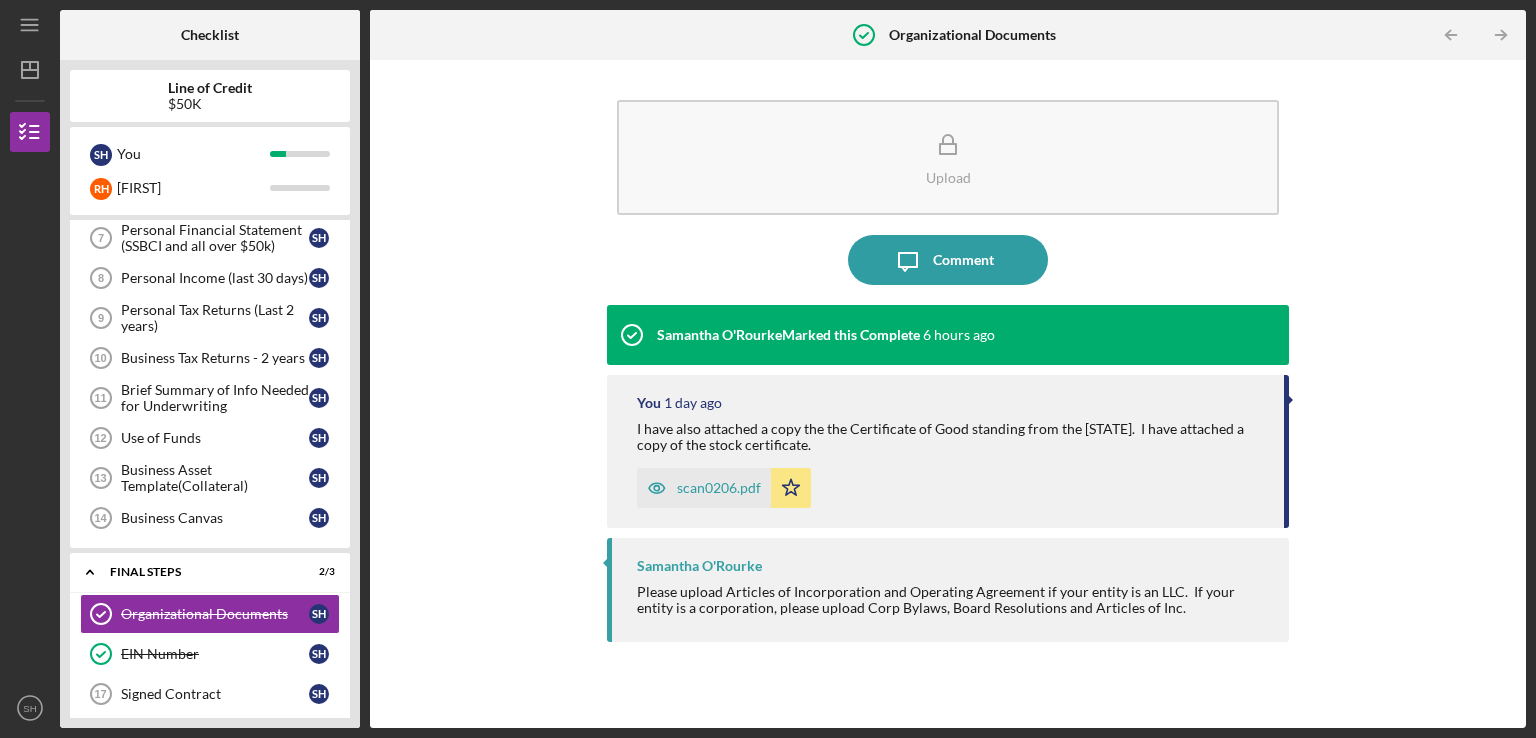 scroll, scrollTop: 392, scrollLeft: 0, axis: vertical 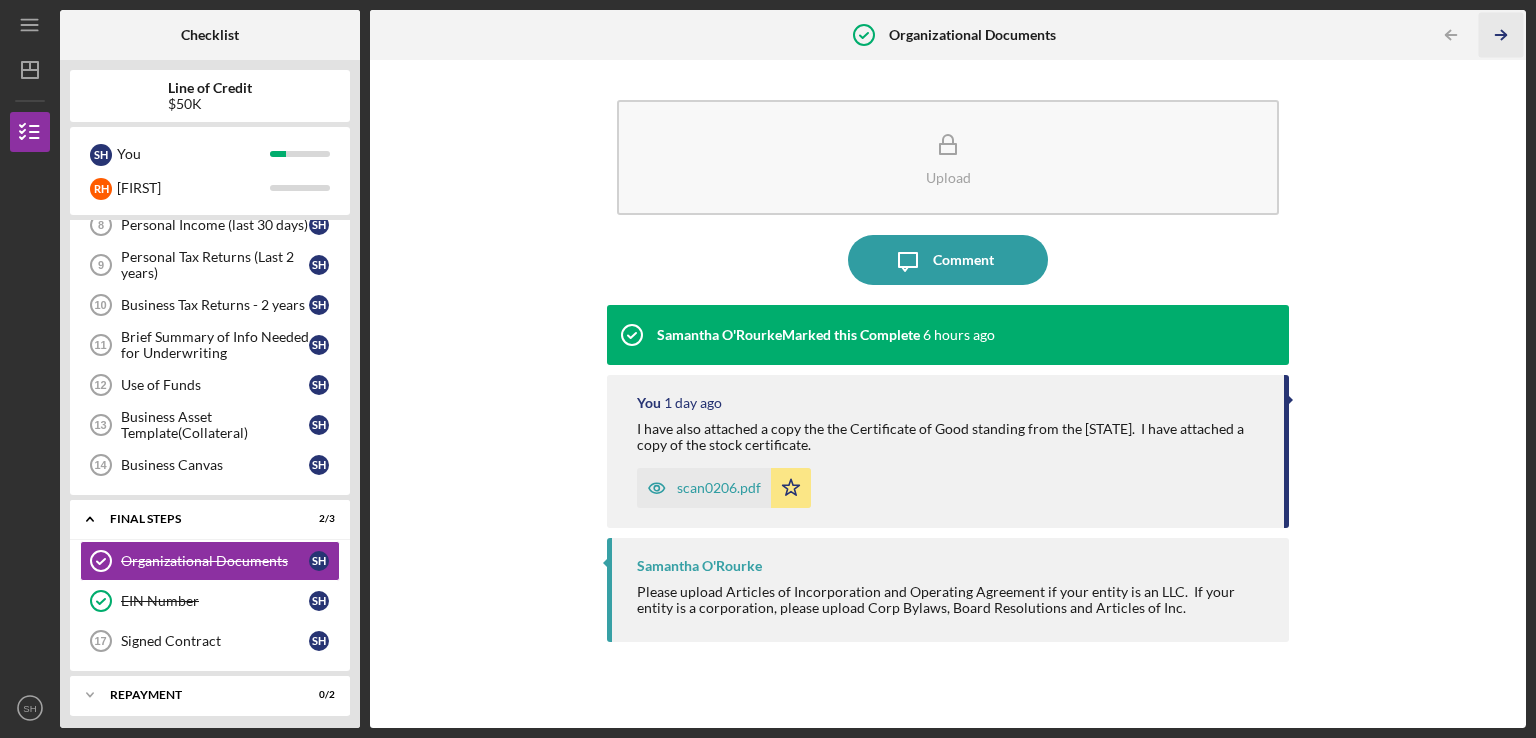 click on "Icon/Table Pagination Arrow" 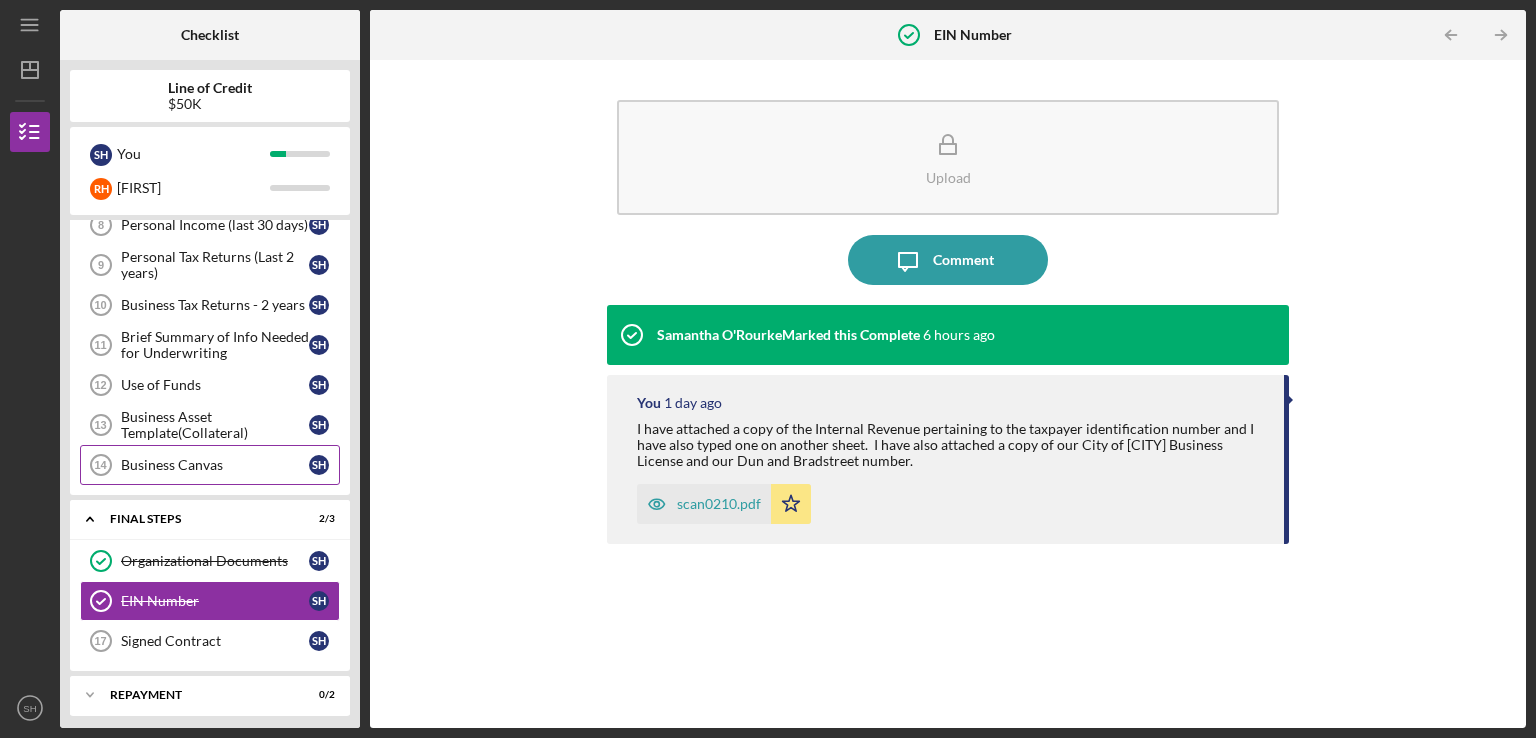 click on "Business Canvas" at bounding box center [215, 465] 